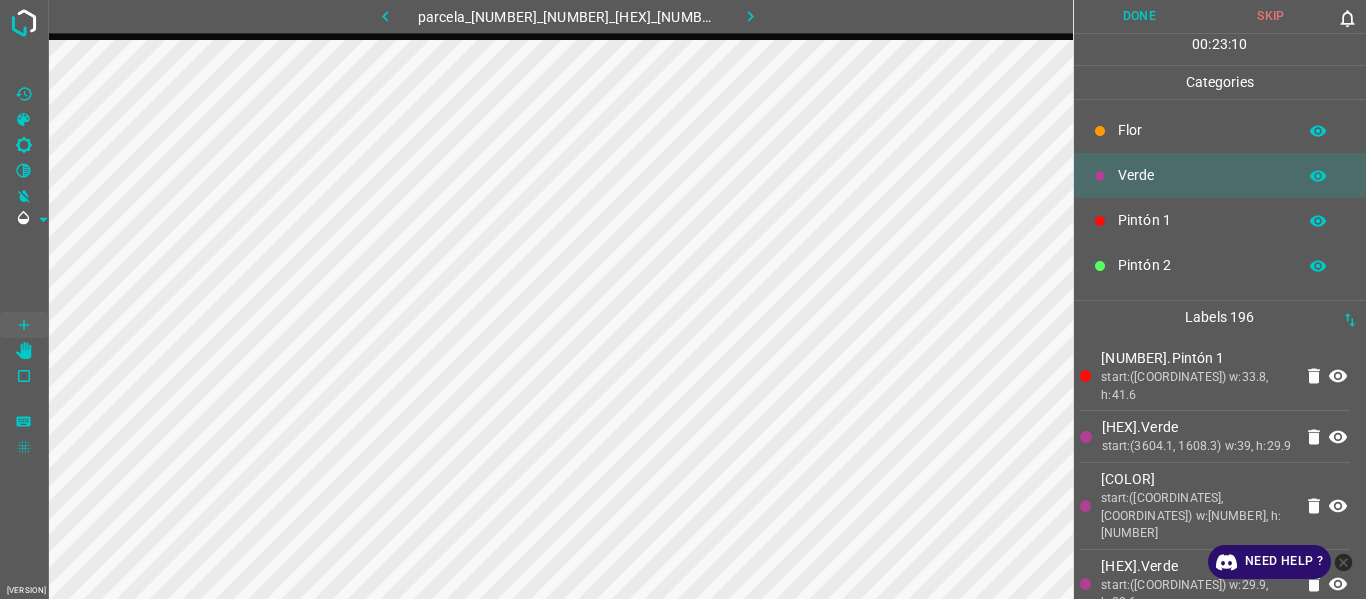scroll, scrollTop: 0, scrollLeft: 0, axis: both 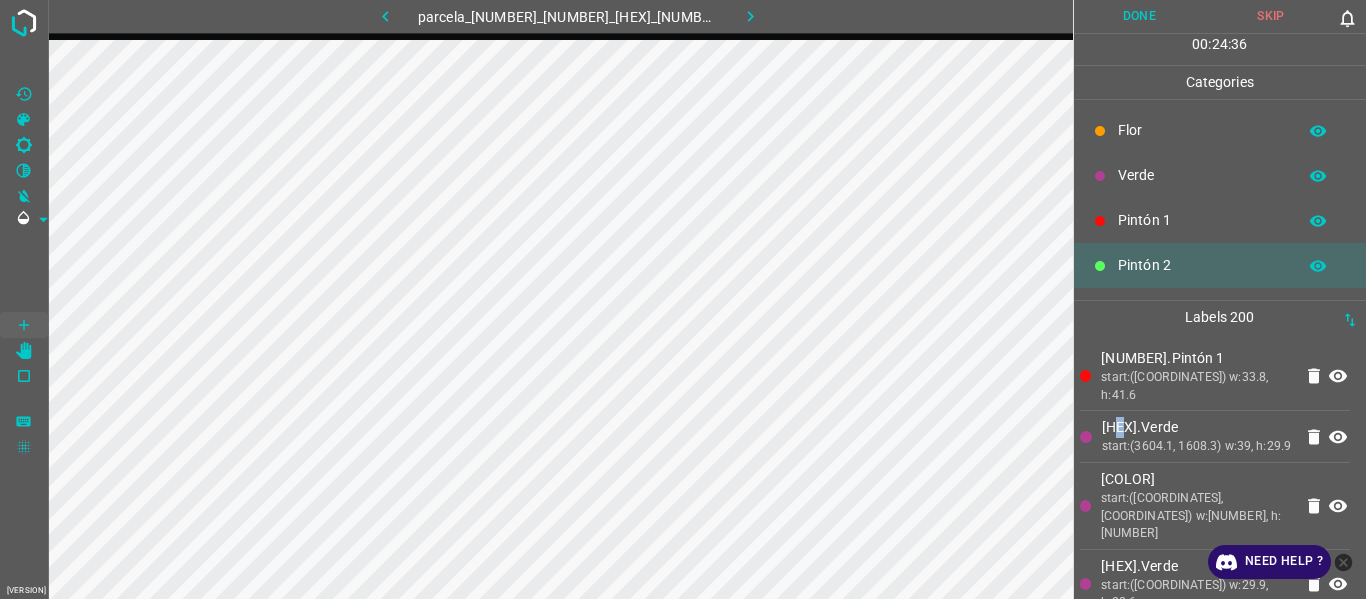 drag, startPoint x: 1170, startPoint y: 434, endPoint x: 1160, endPoint y: 436, distance: 10.198039 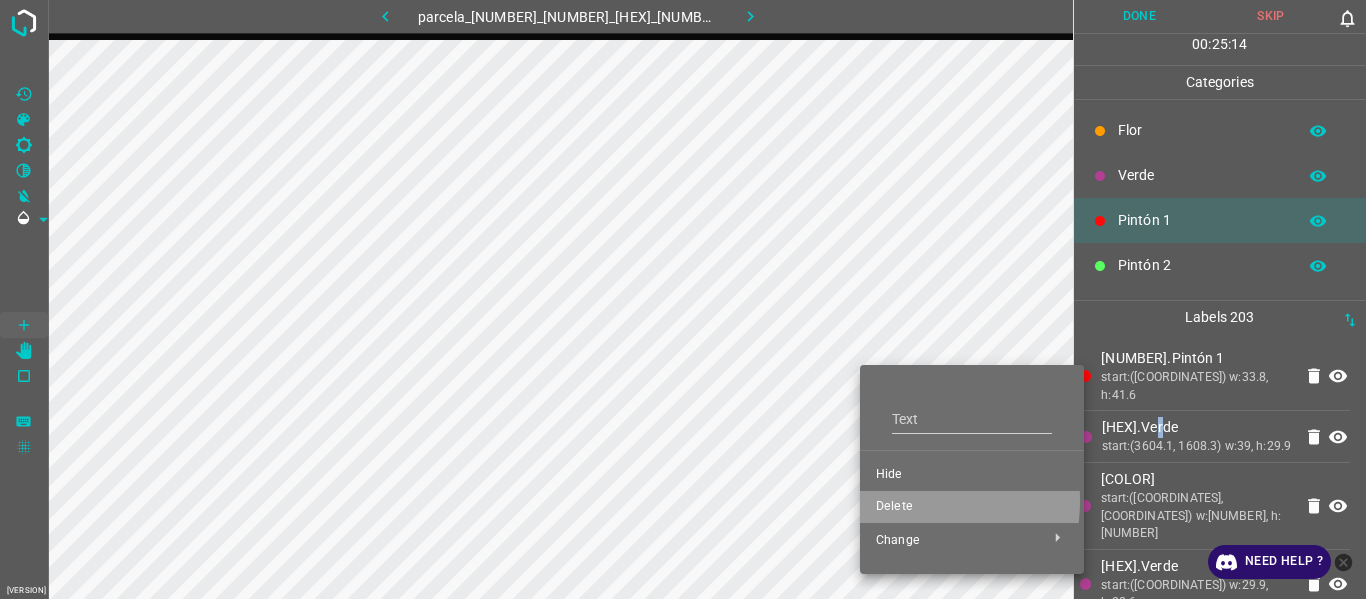 click on "Delete" at bounding box center [972, 507] 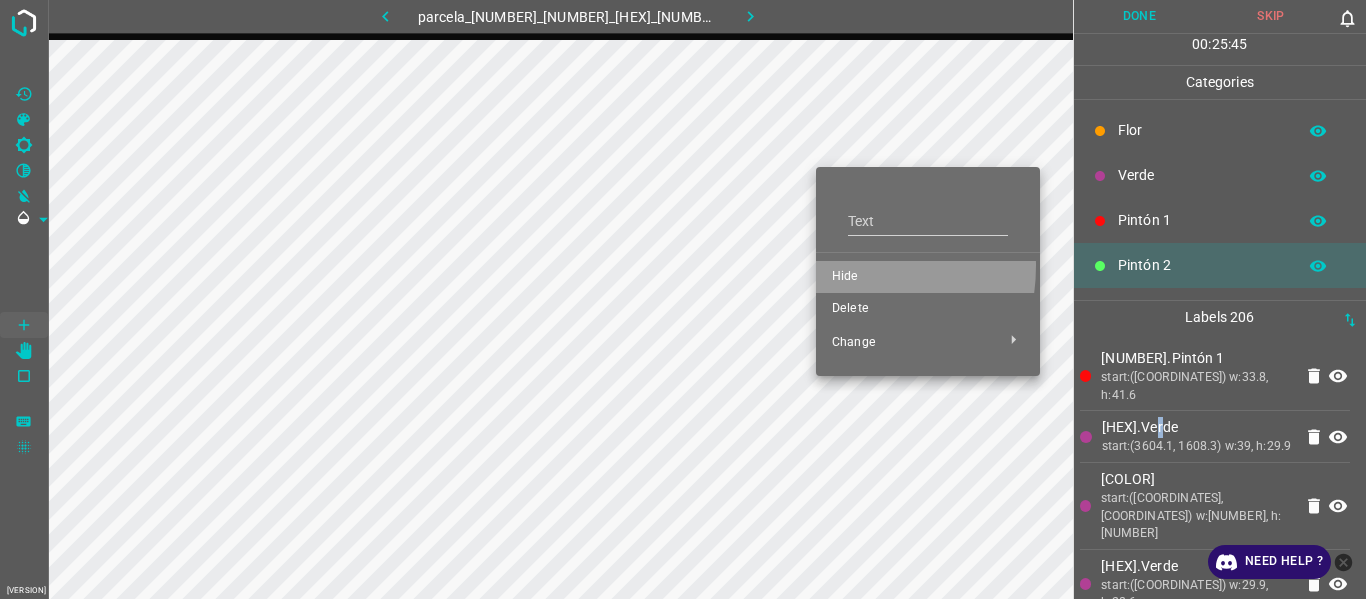 click on "Hide" at bounding box center (928, 277) 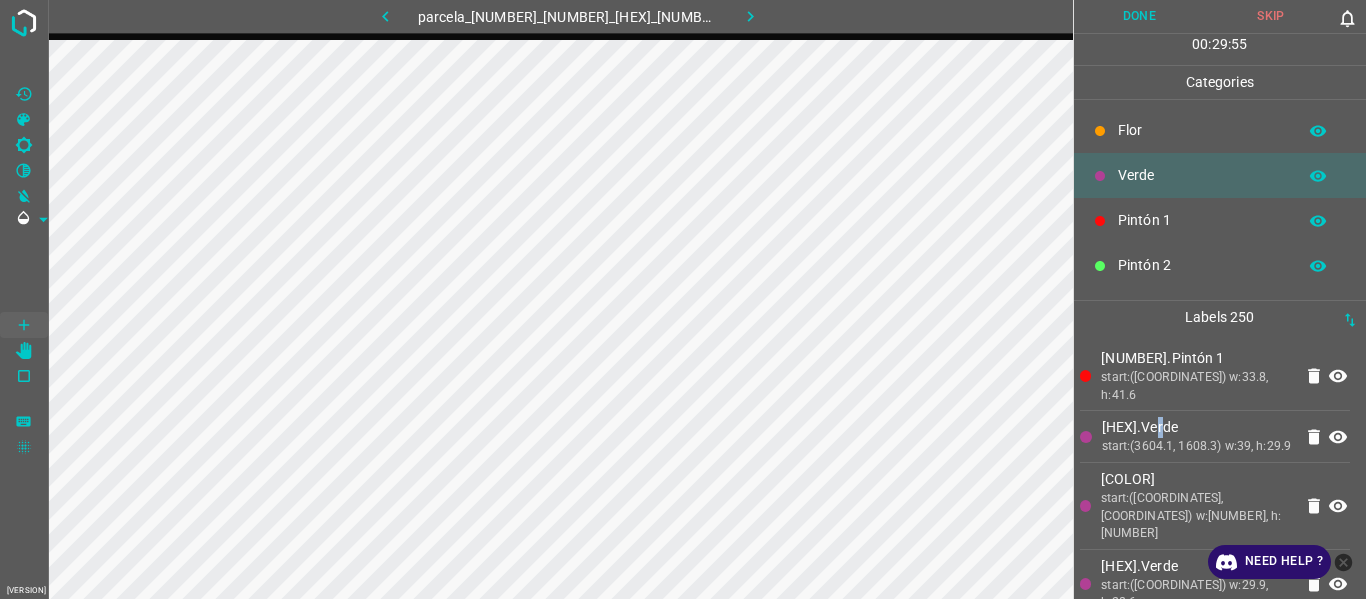 click on "start:([COORDINATES])
w:33.8, h:41.6" at bounding box center [1196, 386] 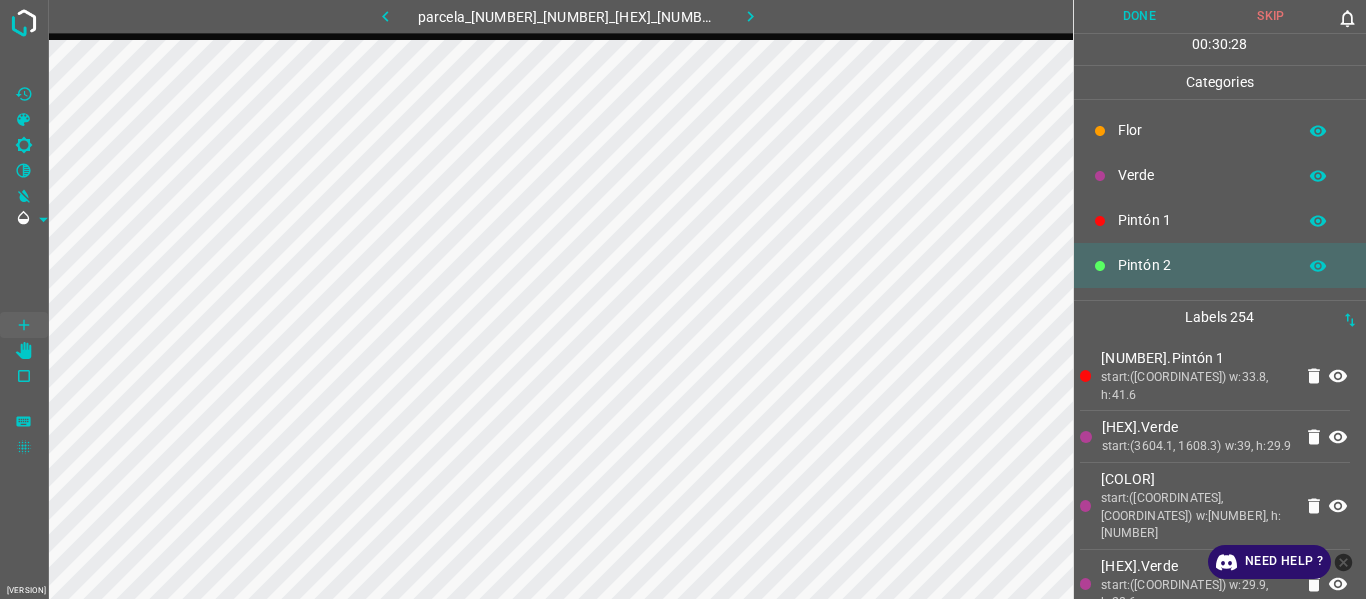 click on "[HEX].Verde" at bounding box center (1197, 427) 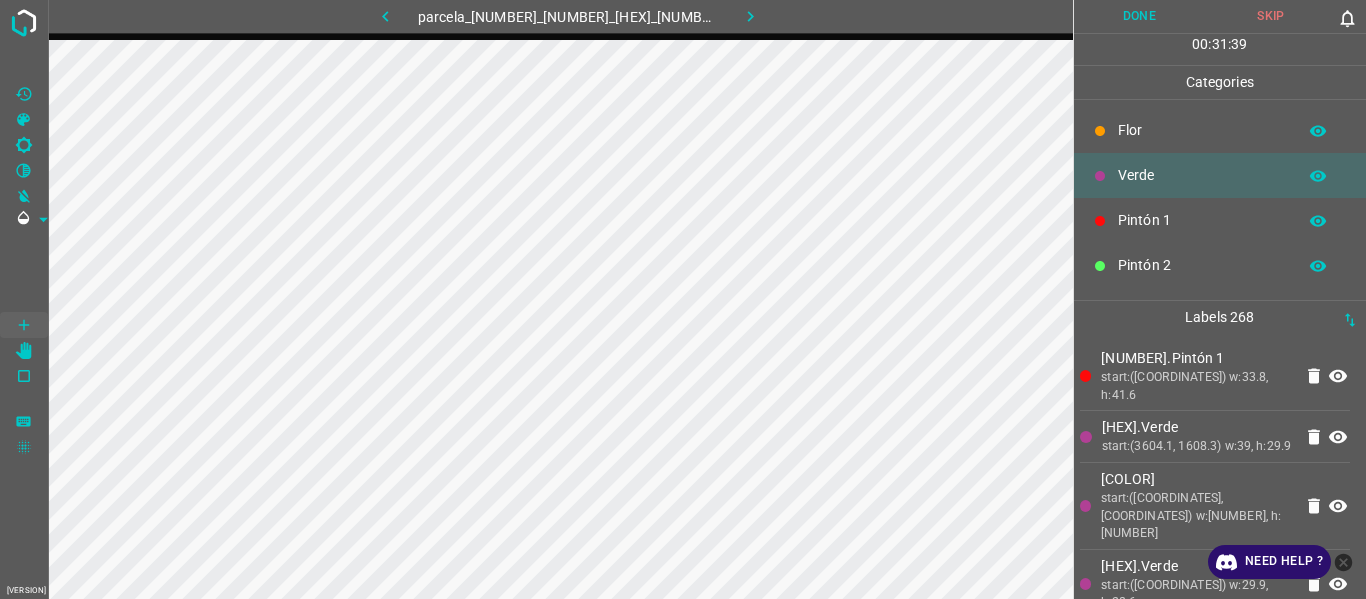 drag, startPoint x: 1187, startPoint y: 407, endPoint x: 1097, endPoint y: 385, distance: 92.64988 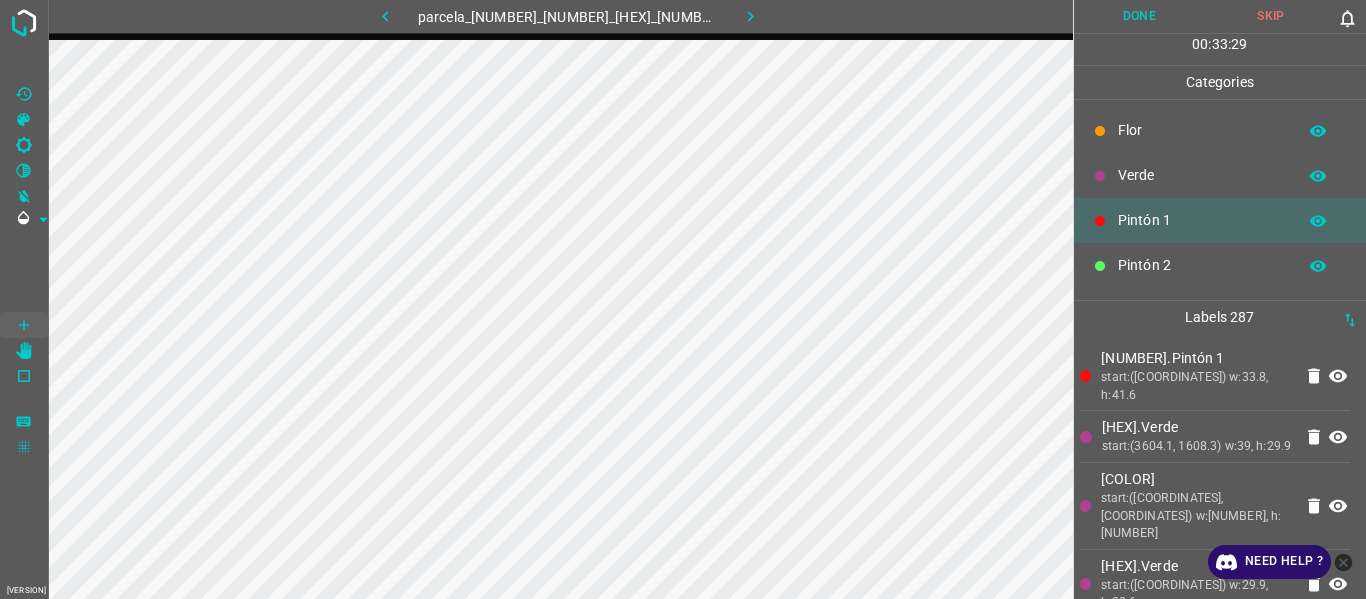 click on "start:(3604.1, 1608.3)
w:39, h:29.9" at bounding box center [1197, 447] 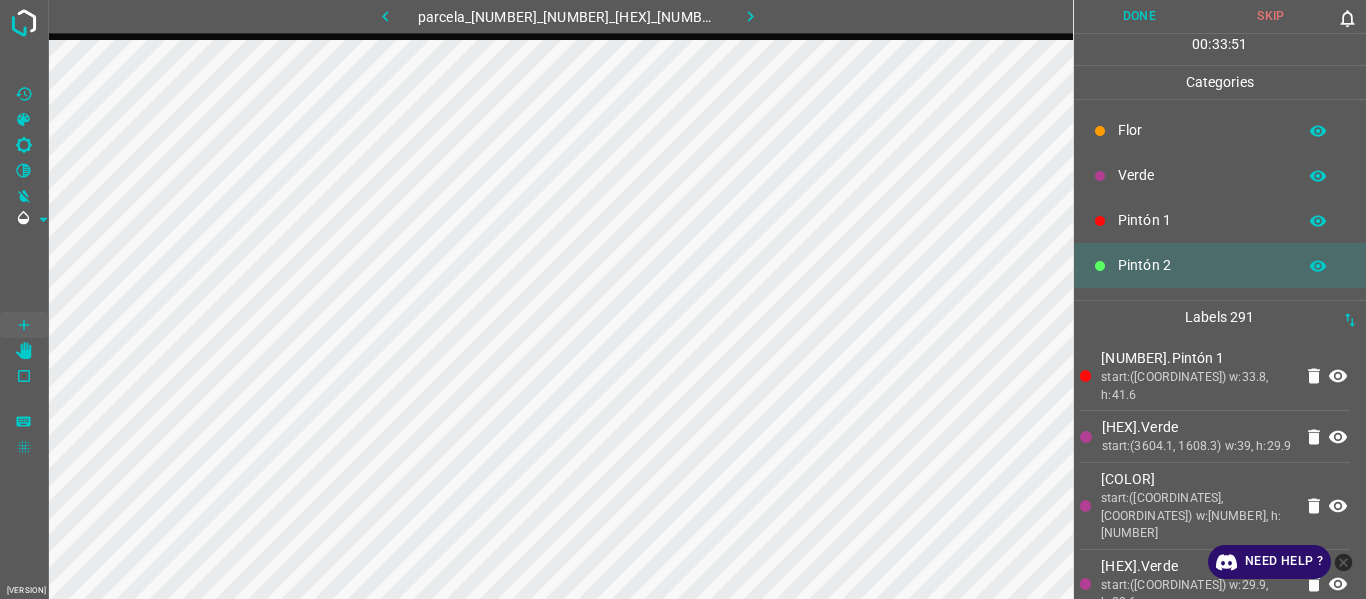 click on "start:(3604.1, 1608.3)
w:39, h:29.9" at bounding box center (1197, 447) 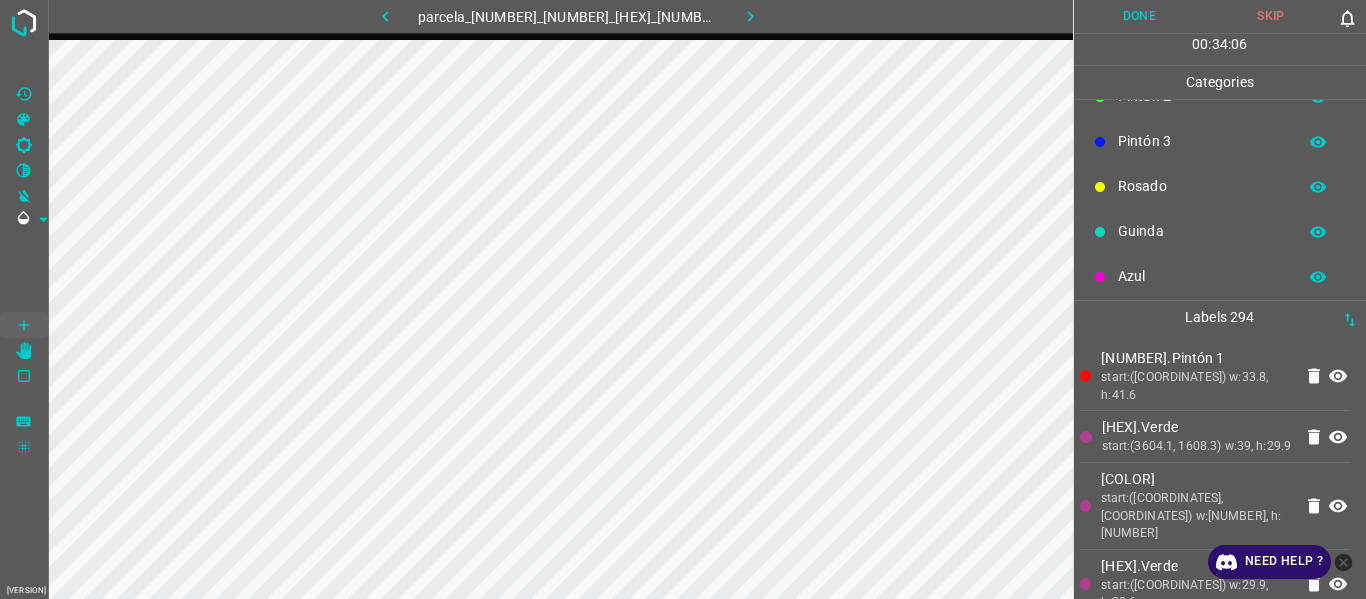 scroll, scrollTop: 176, scrollLeft: 0, axis: vertical 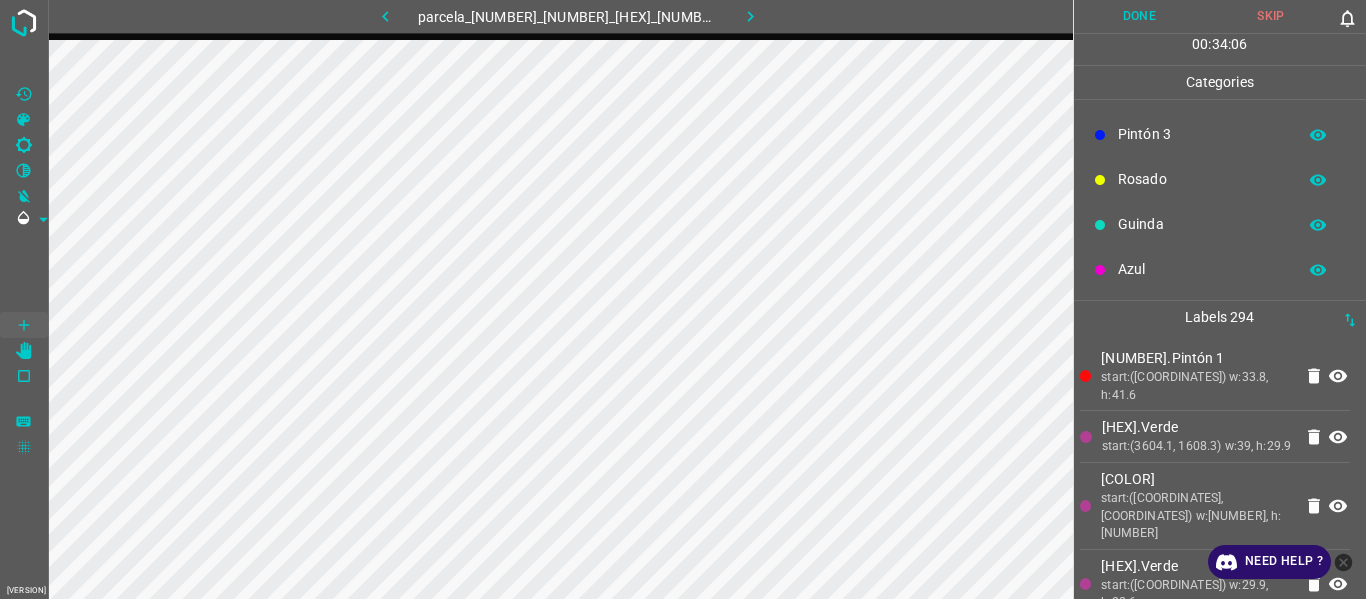 click on "Rosado" at bounding box center (1202, 179) 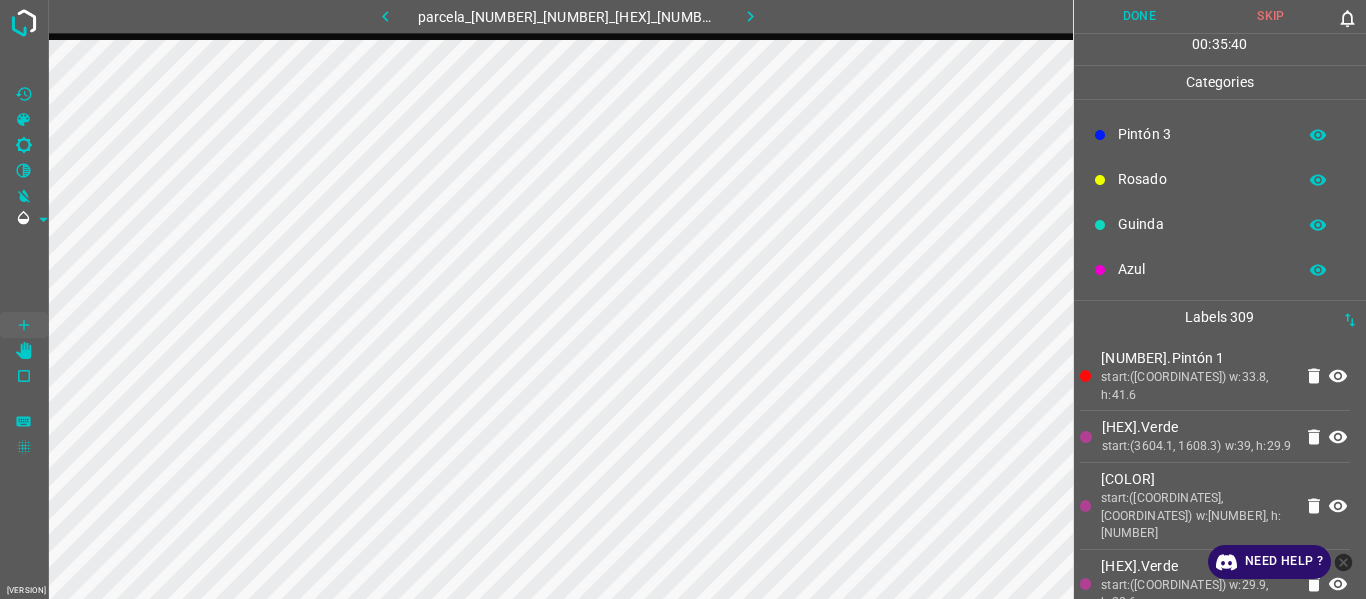 drag, startPoint x: 1173, startPoint y: 179, endPoint x: 1163, endPoint y: 187, distance: 12.806249 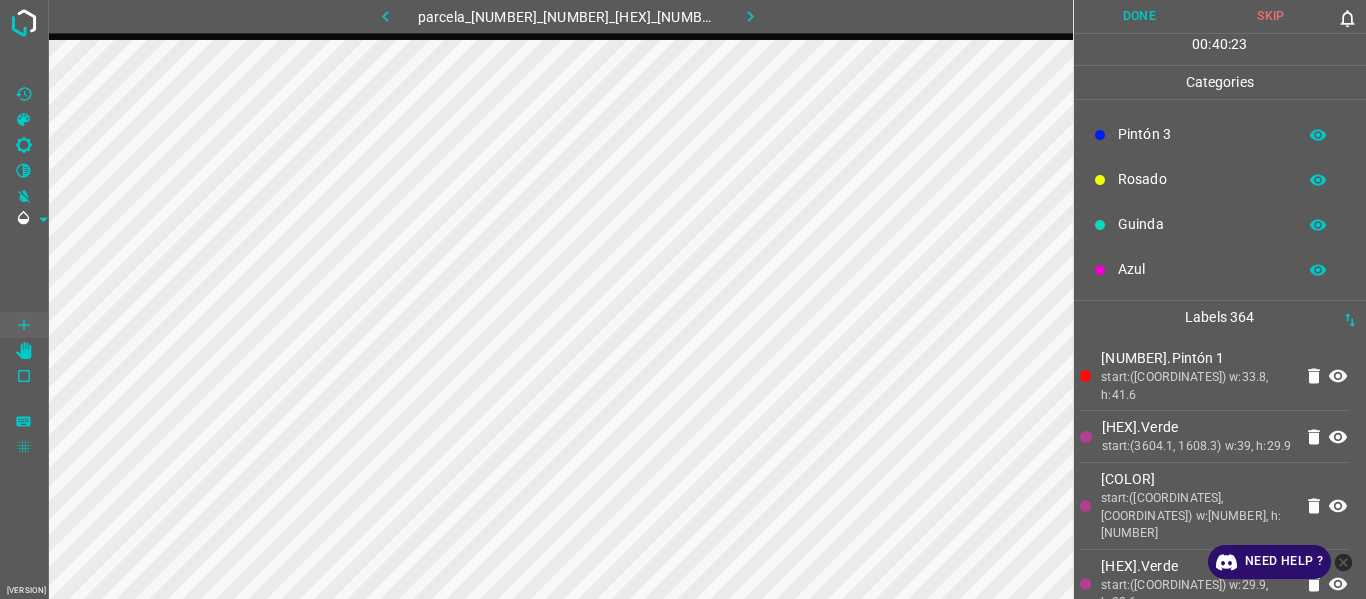 drag, startPoint x: 1155, startPoint y: 175, endPoint x: 1139, endPoint y: 191, distance: 22.627417 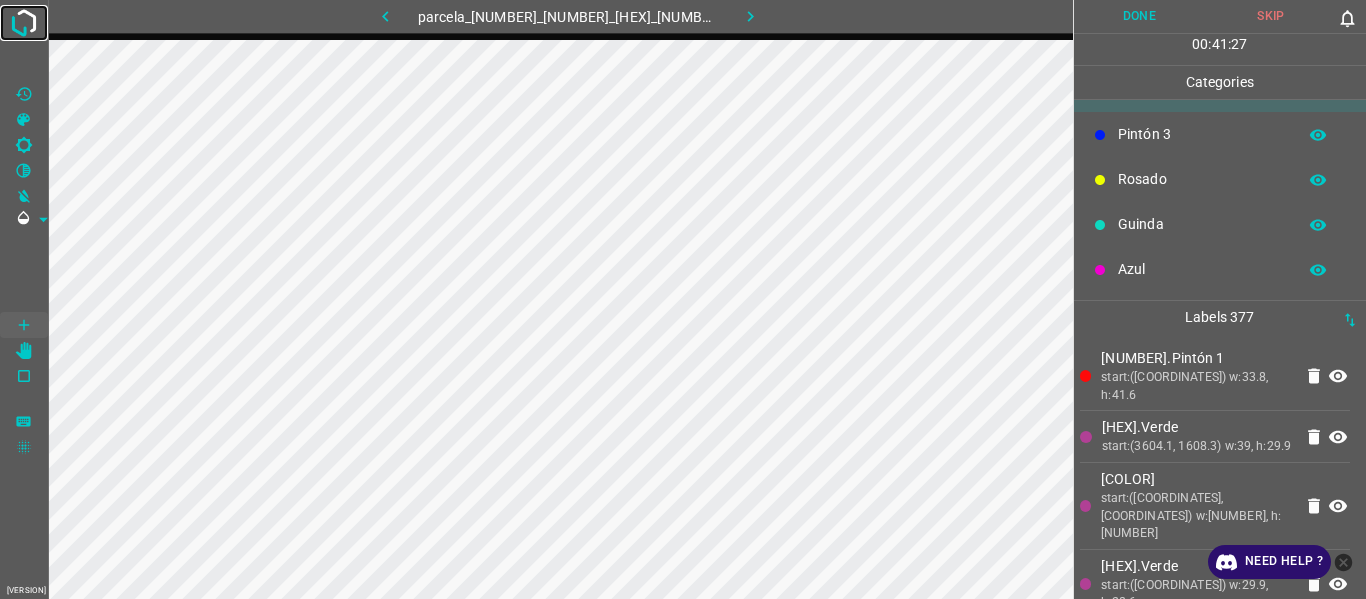 click at bounding box center [24, 23] 